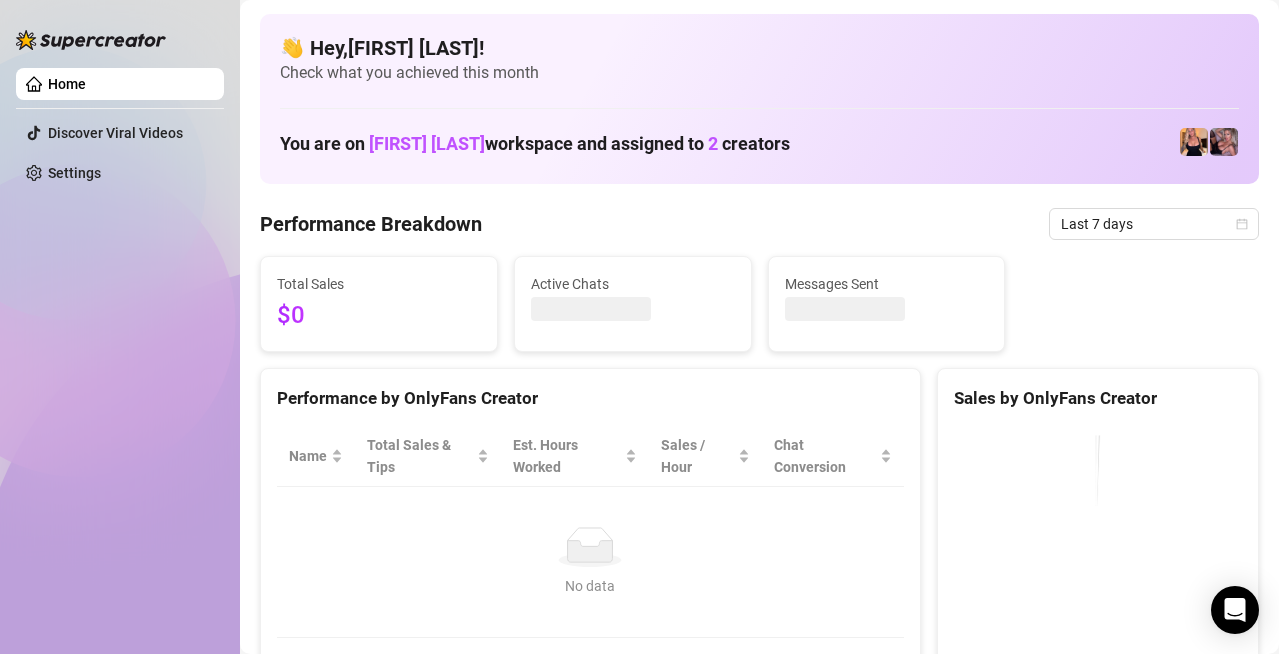 scroll, scrollTop: 0, scrollLeft: 0, axis: both 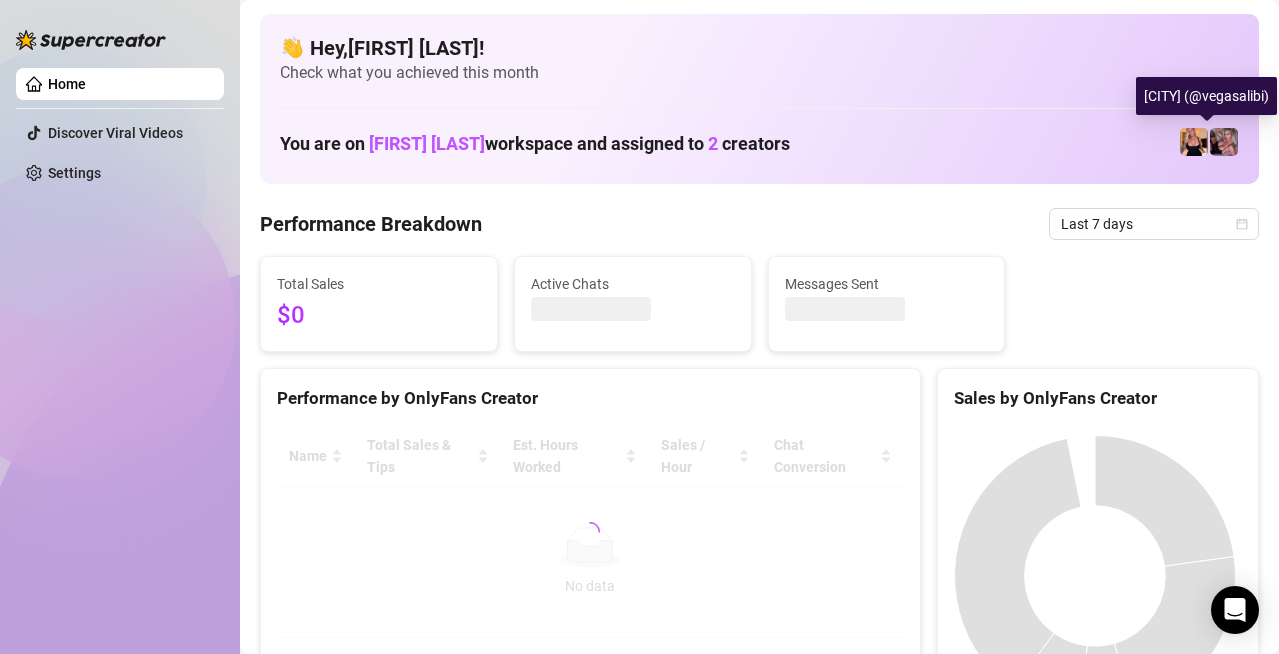 click at bounding box center [1224, 142] 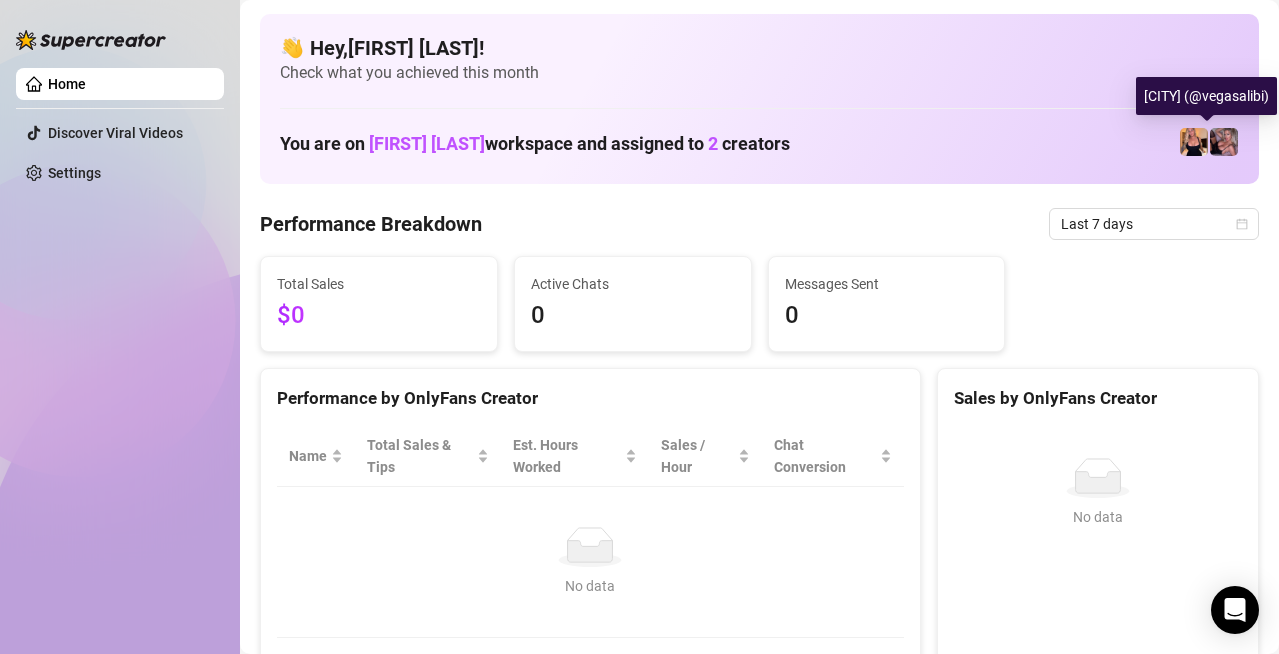click at bounding box center [1224, 142] 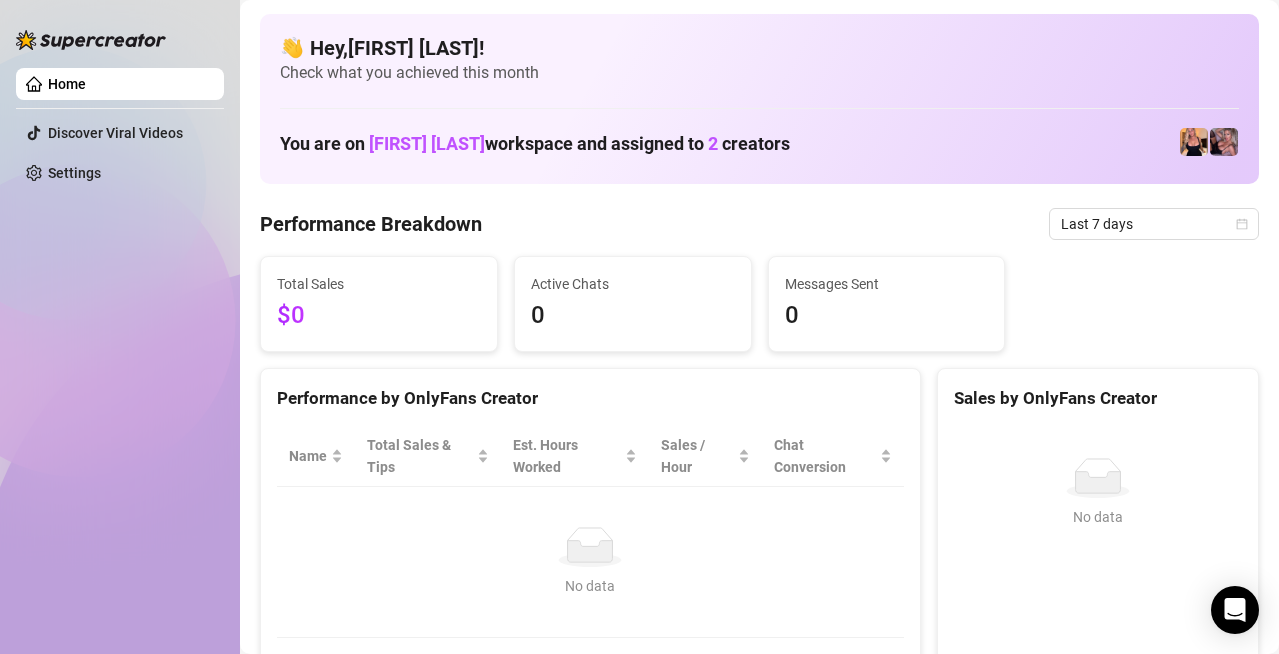 click at bounding box center [1224, 142] 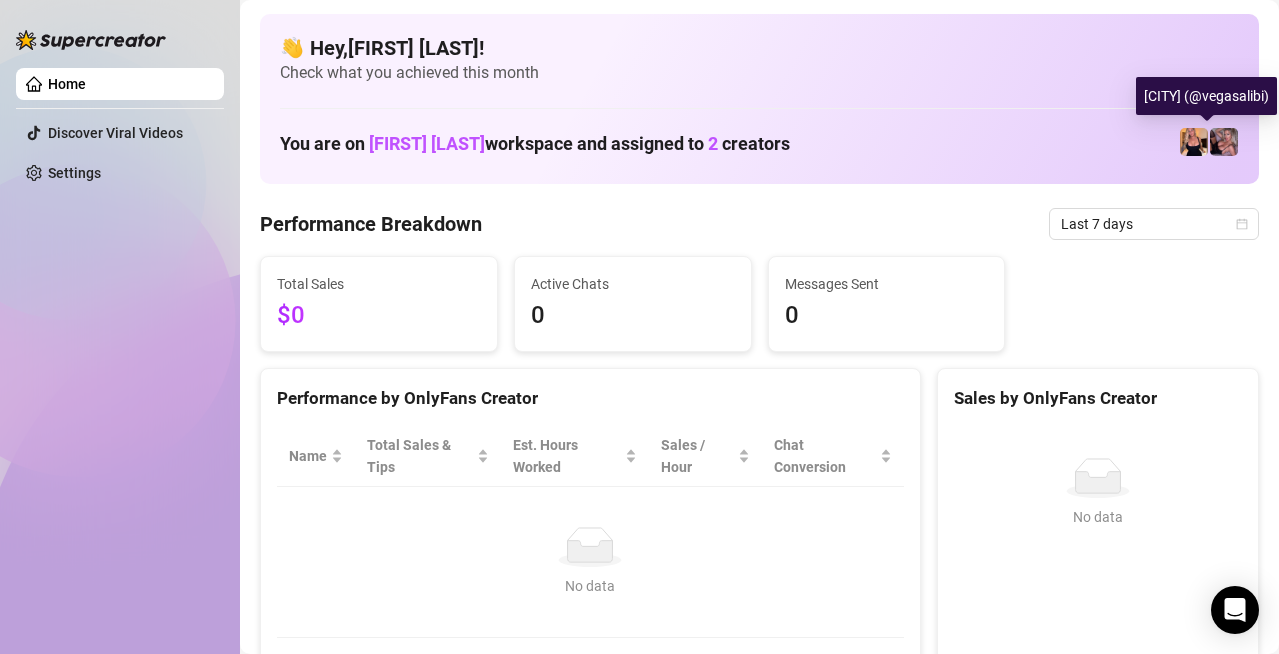 click at bounding box center (1224, 142) 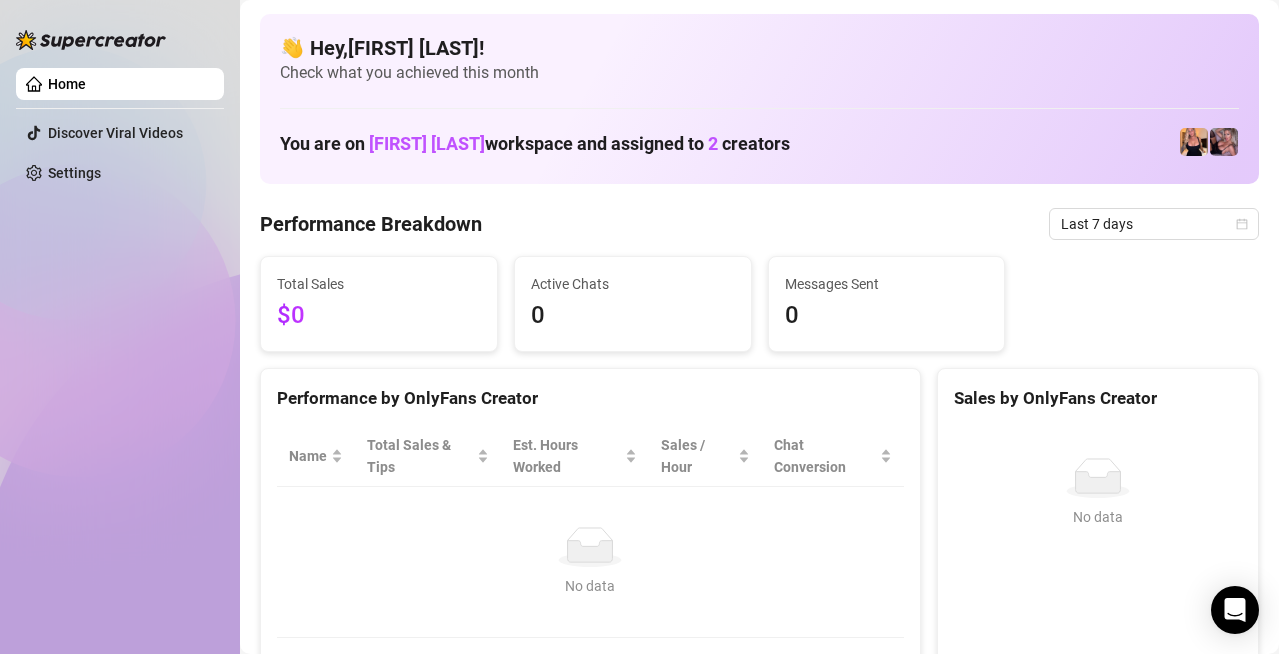 click at bounding box center (1194, 142) 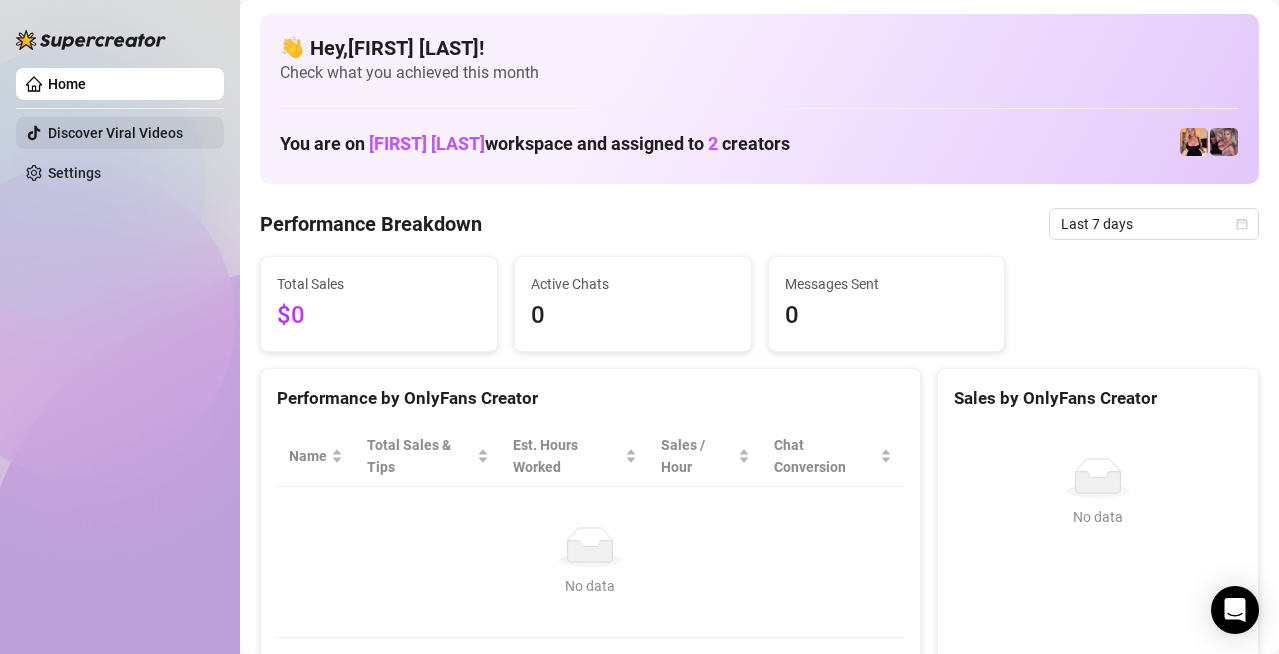 click on "Discover Viral Videos" at bounding box center (115, 133) 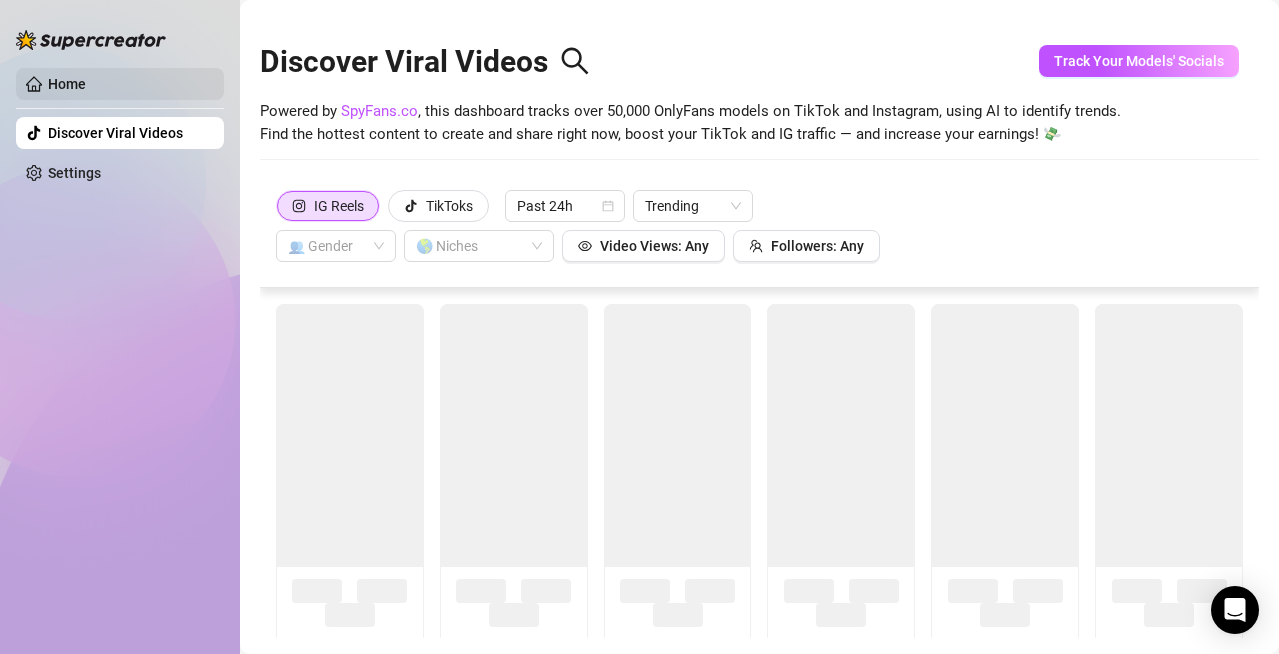 click on "Home" at bounding box center (67, 84) 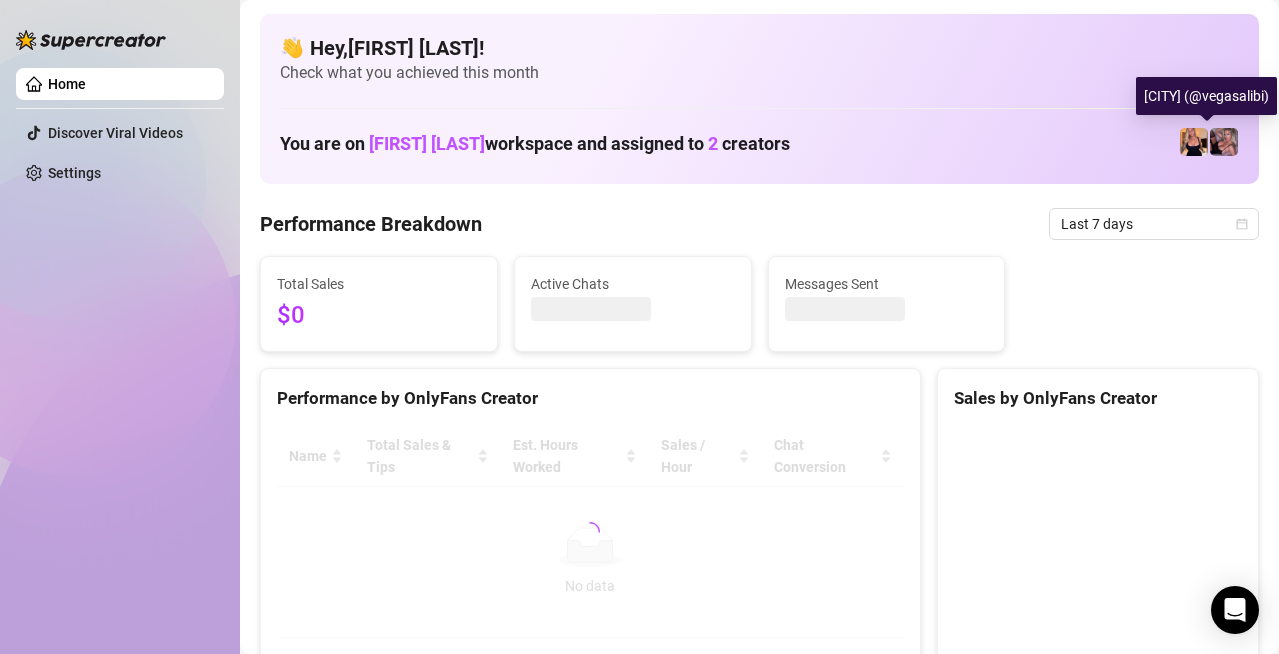 click at bounding box center [1224, 142] 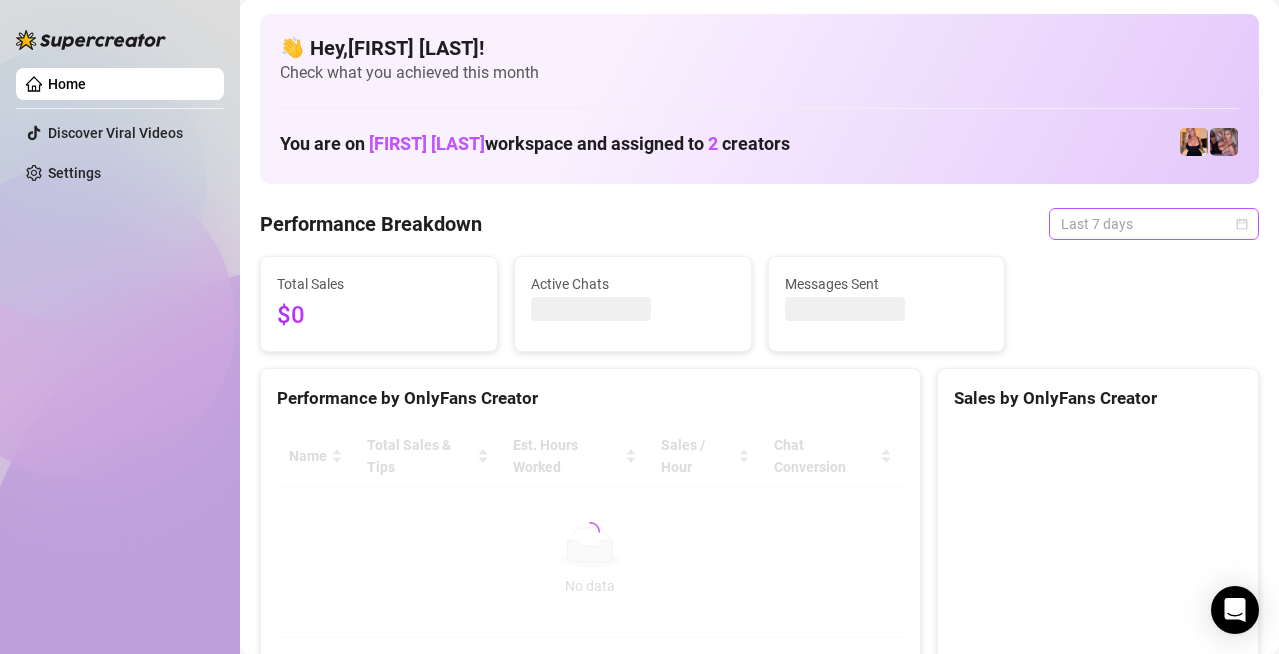 click on "Last 7 days" at bounding box center (1154, 224) 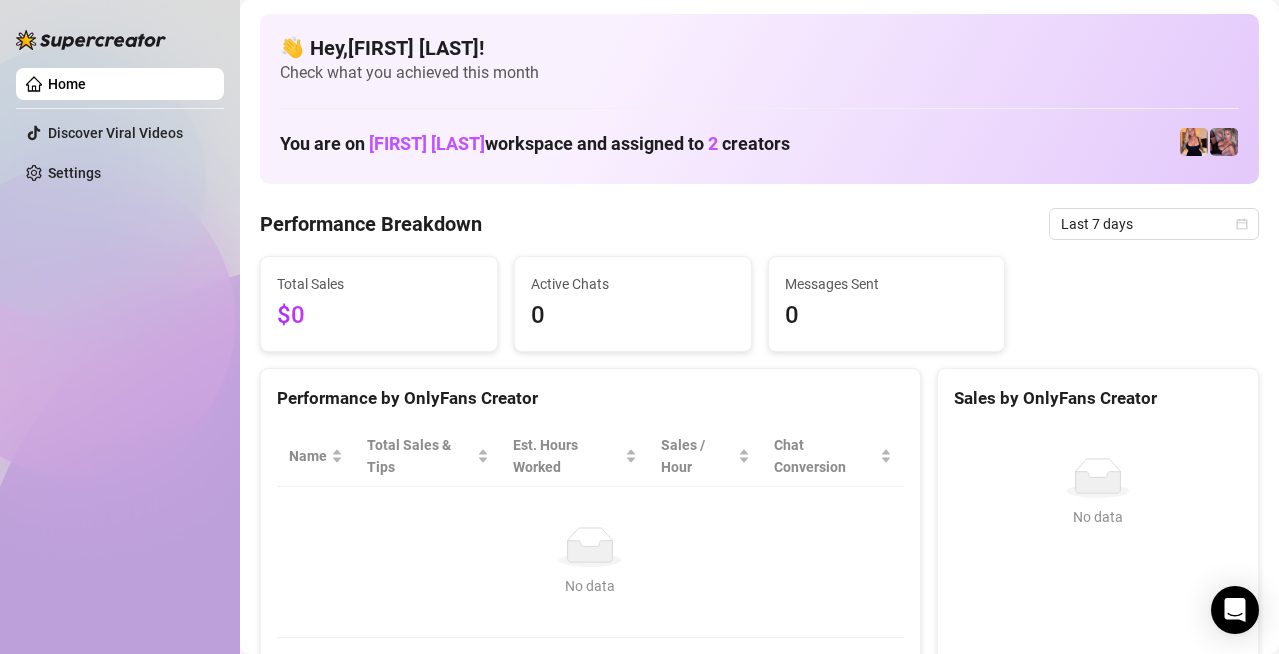 click on "👋 Hey,  Karen rose rurac ! Check what you achieved this month You are on   Carrie Hyrowski  workspace and assigned to   2   creators" at bounding box center [759, 99] 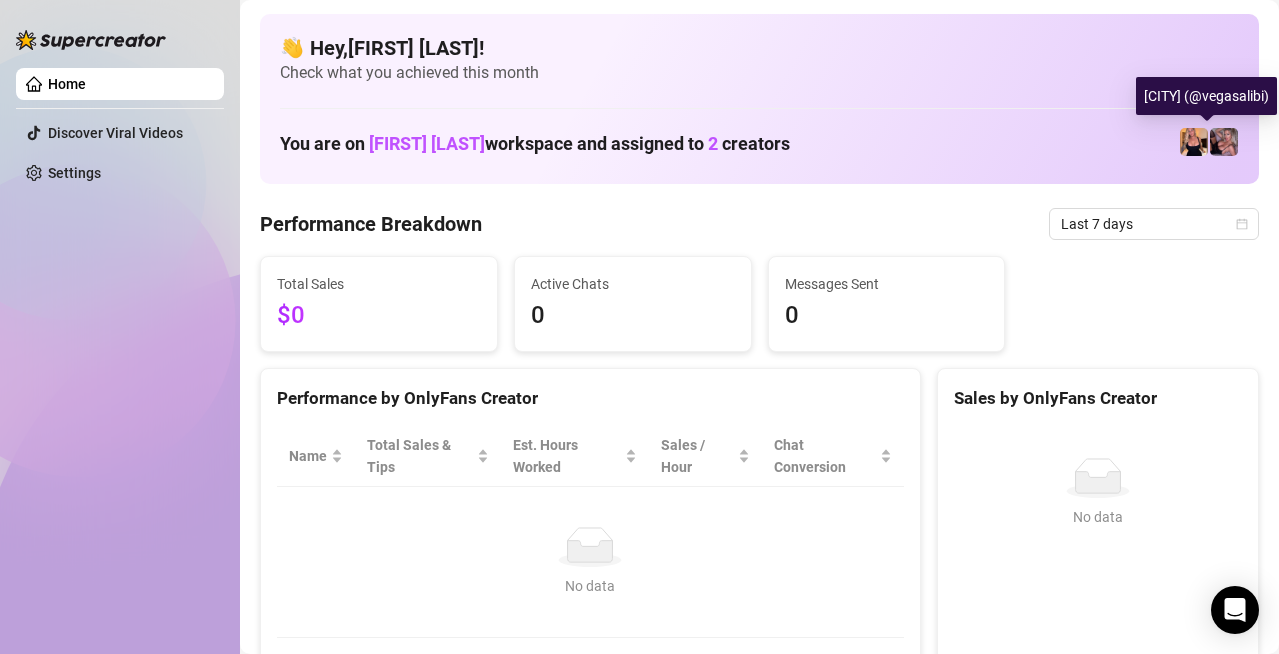 click at bounding box center (1224, 142) 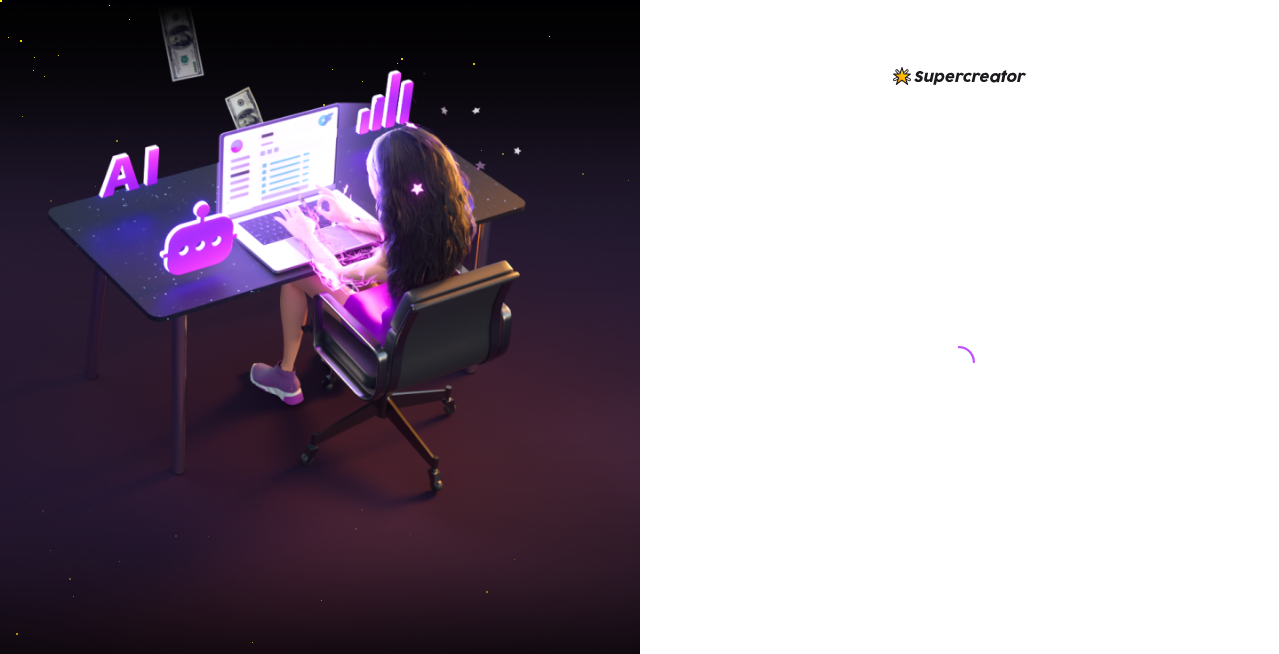 scroll, scrollTop: 0, scrollLeft: 0, axis: both 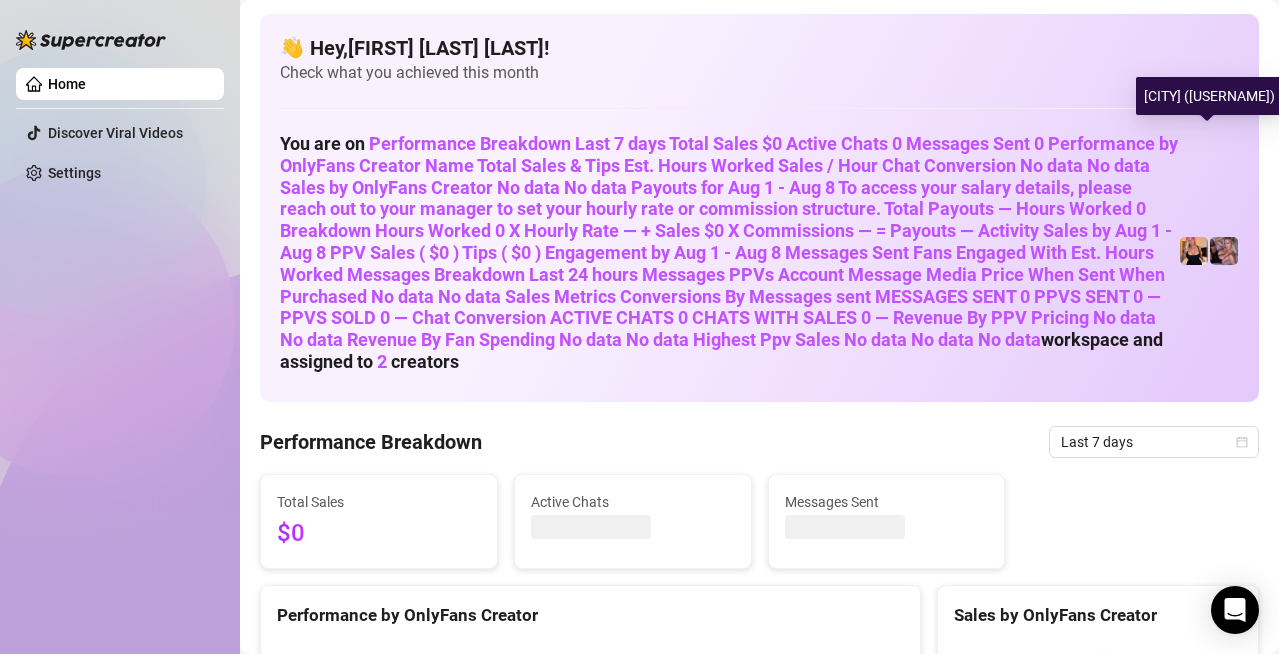 click at bounding box center (1224, 251) 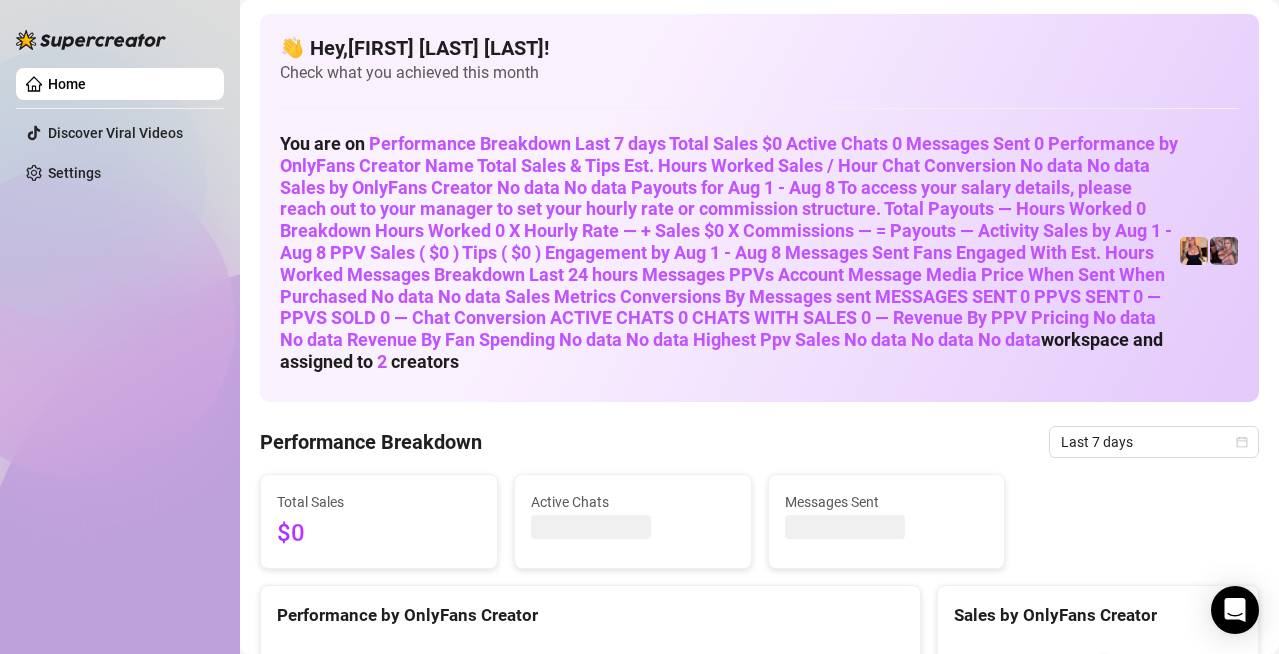 click on "👋 Hey,  Karen rose rurac !" at bounding box center (759, 48) 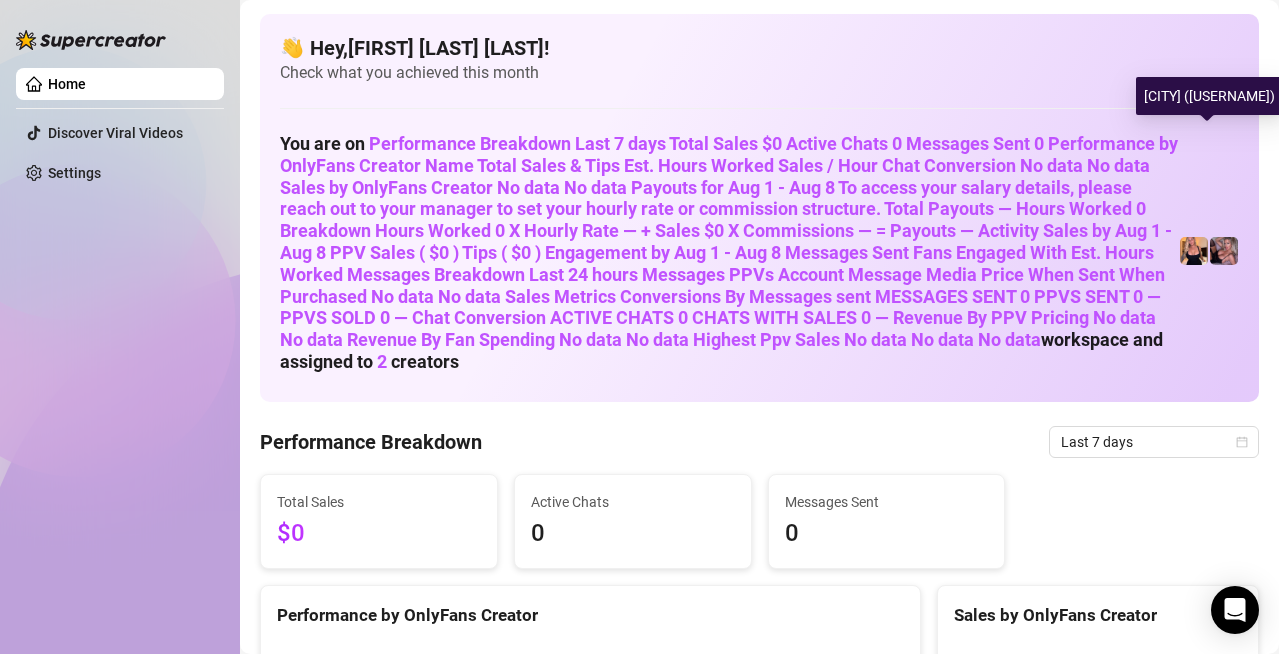 click at bounding box center (1224, 251) 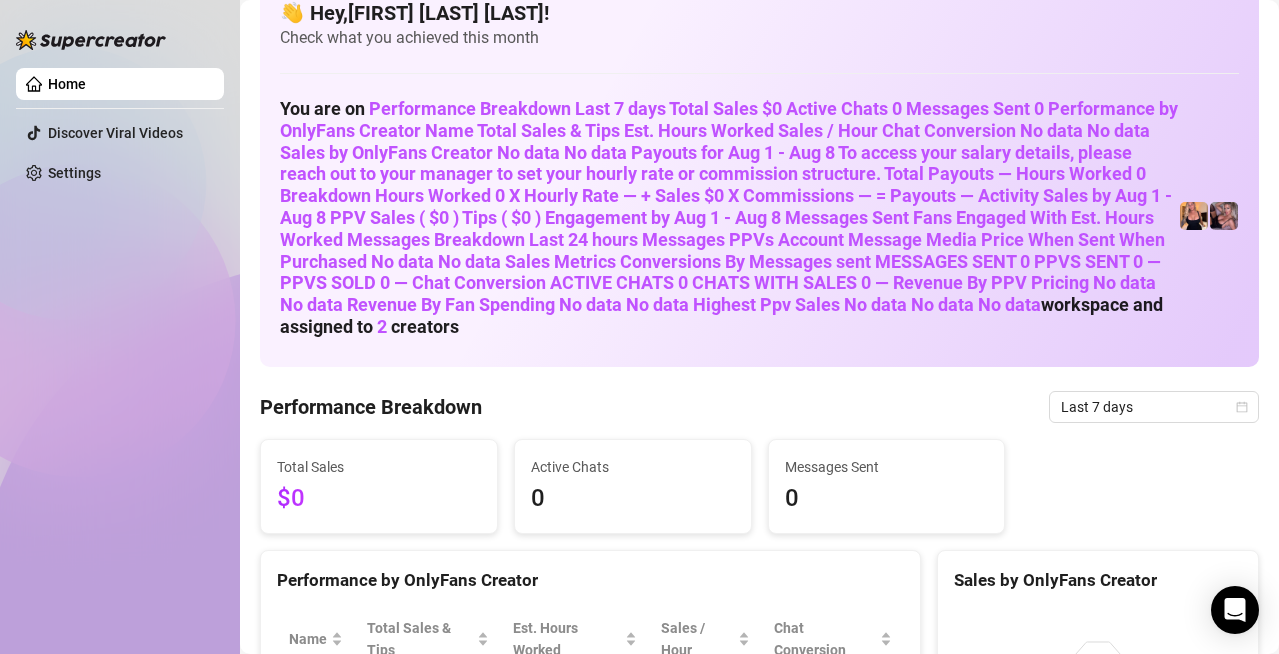 scroll, scrollTop: 0, scrollLeft: 0, axis: both 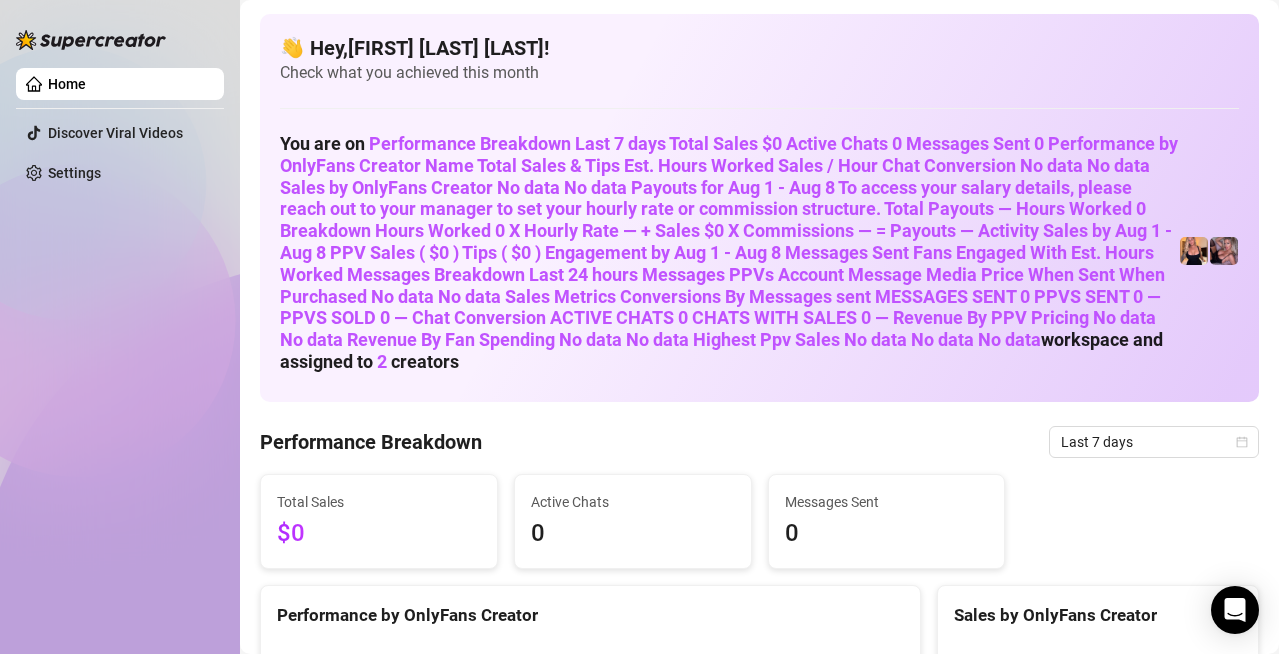 click at bounding box center [1224, 251] 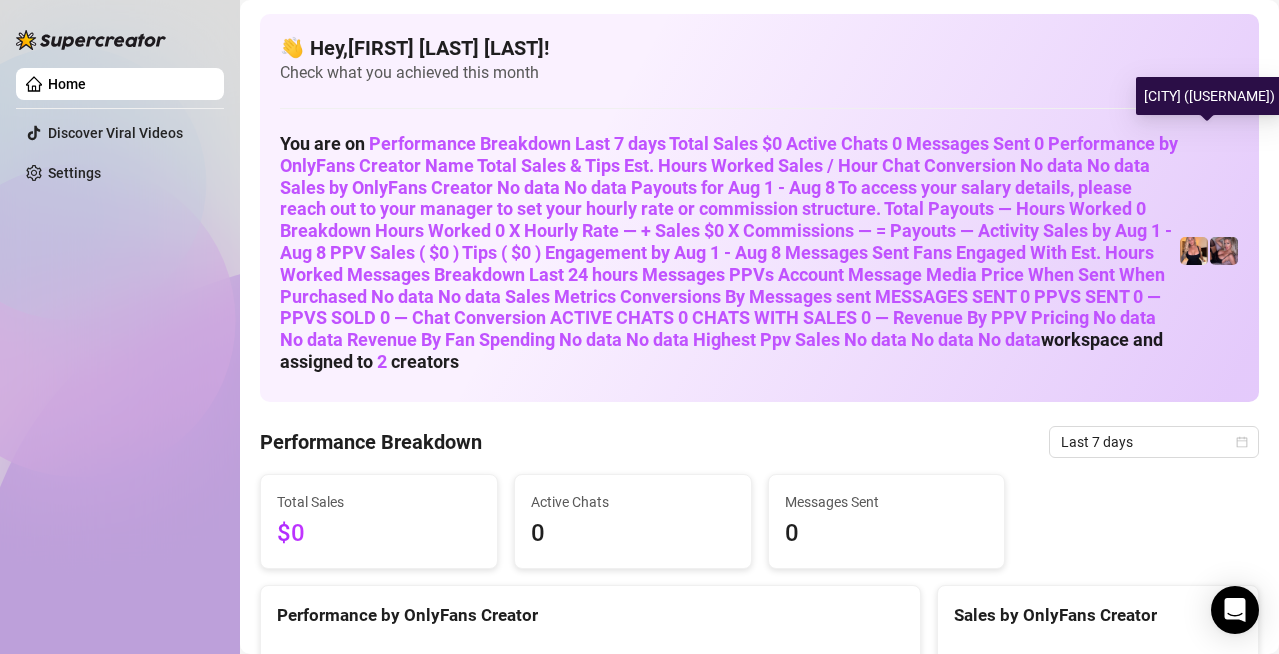 click at bounding box center [1224, 251] 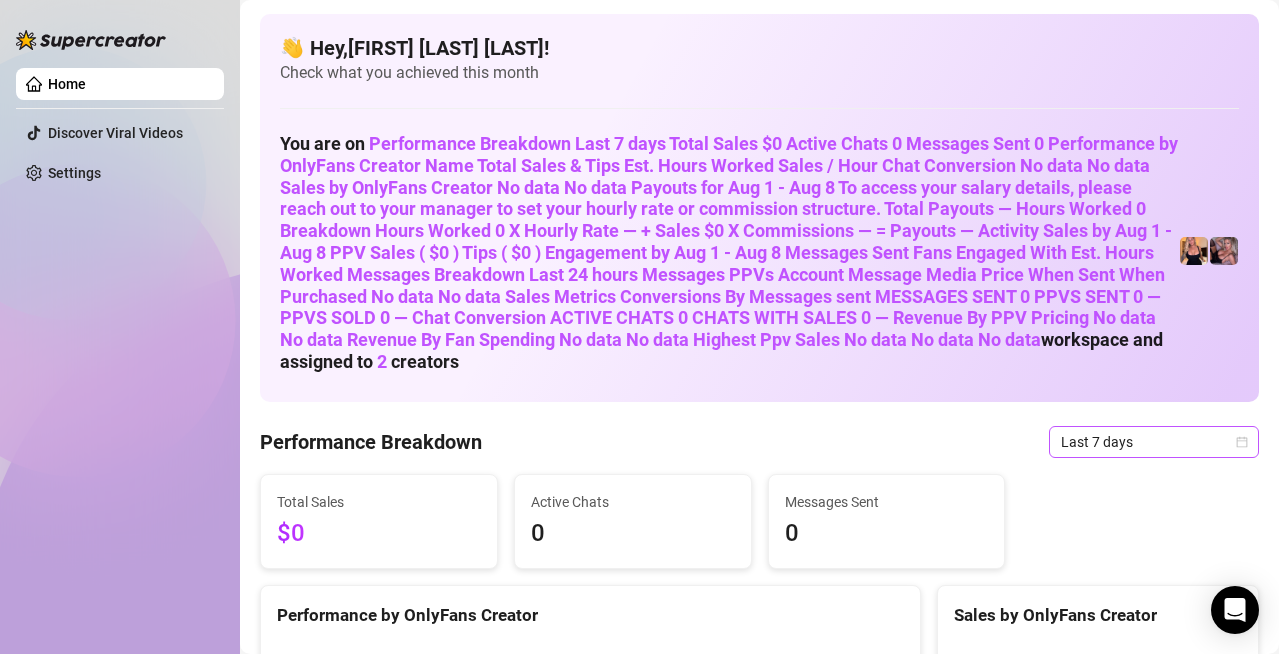 click 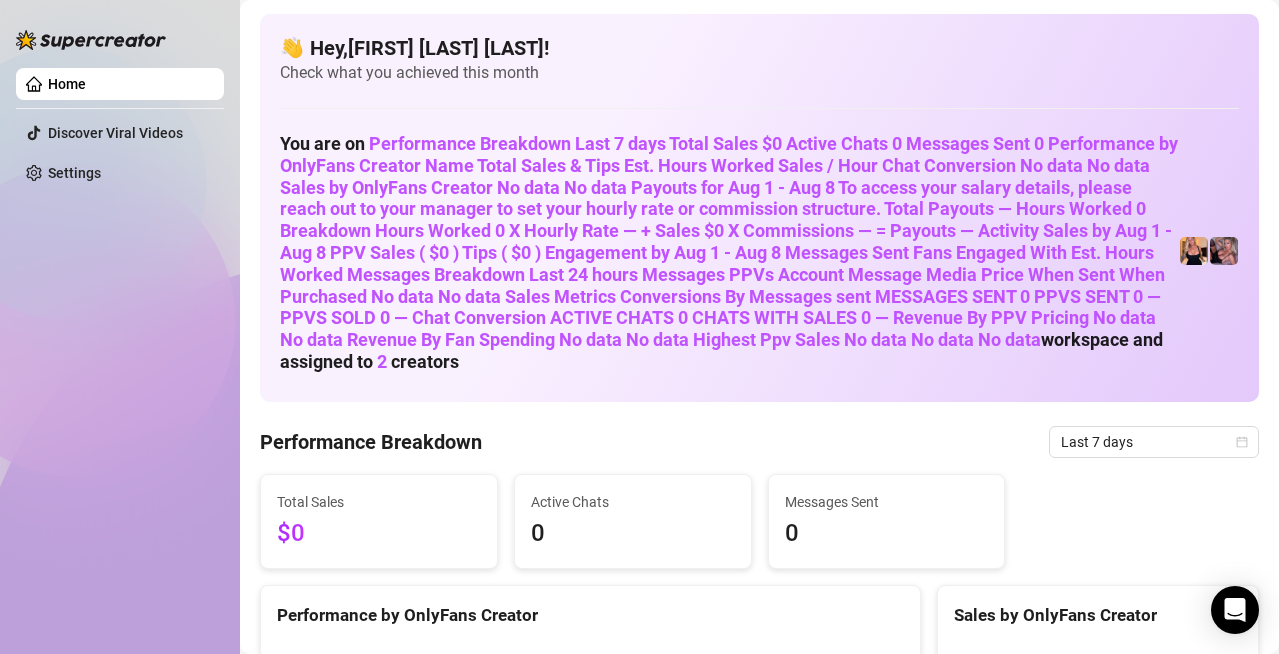 click on "Performance Breakdown Last 7 days Total Sales $0 Active Chats 0 Messages Sent 0 Performance by OnlyFans Creator Name Total Sales & Tips Est. Hours Worked Sales / Hour Chat Conversion No data No data Sales by OnlyFans Creator No data No data Payouts for  Aug 1 - Aug 8 To access your salary details, please reach out to your manager to set your hourly rate or commission structure. Total Payouts — Hours Worked 0 Breakdown Hours Worked 0 X Hourly Rate — + Sales $0 X Commissions — = Payouts — Activity Sales by Aug 1 - Aug 8 PPV Sales ( $0 ) Tips ( $0 ) Engagement by Aug 1 - Aug 8 Messages Sent Fans Engaged With Est. Hours Worked Messages Breakdown Last 24 hours Messages PPVs Account Message Media Price When Sent When Purchased No data No data Sales Metrics Conversions By Messages sent MESSAGES SENT 0 PPVS SENT 0 — PPVS SOLD 0 — Chat Conversion ACTIVE CHATS 0 CHATS WITH SALES 0 — Revenue By PPV Pricing No data No data Revenue By Fan Spending No data No data Highest Ppv Sales No data No data No data" at bounding box center (759, 2064) 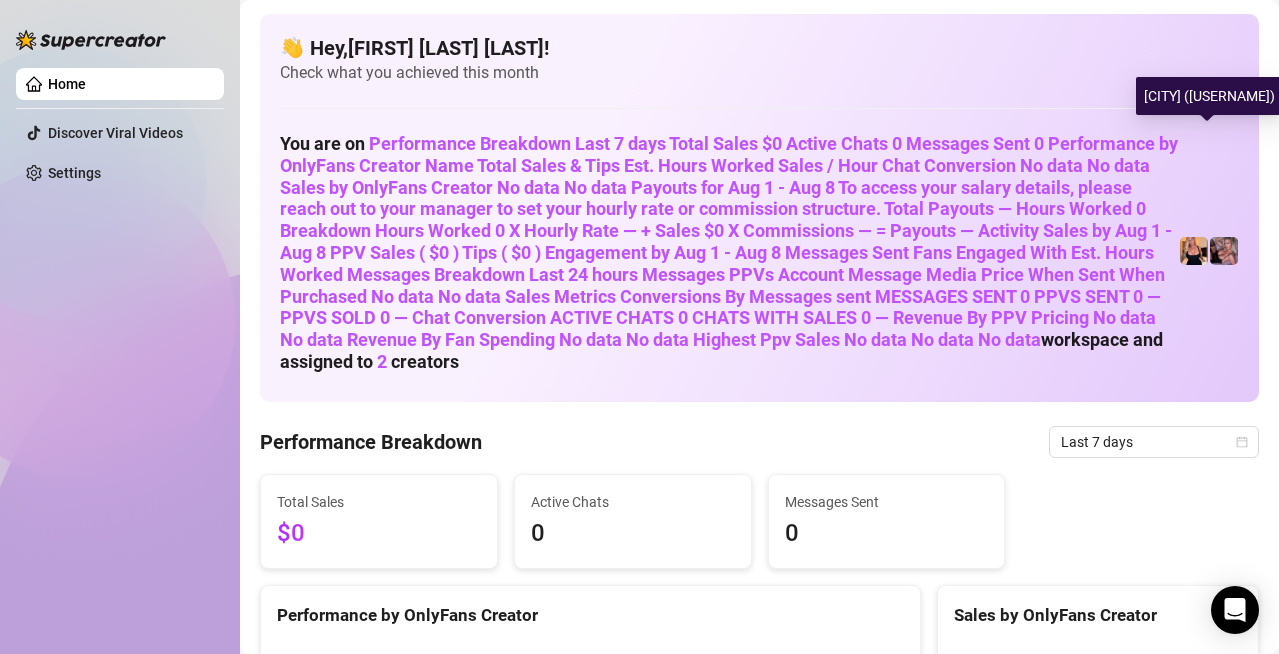 click at bounding box center (1224, 251) 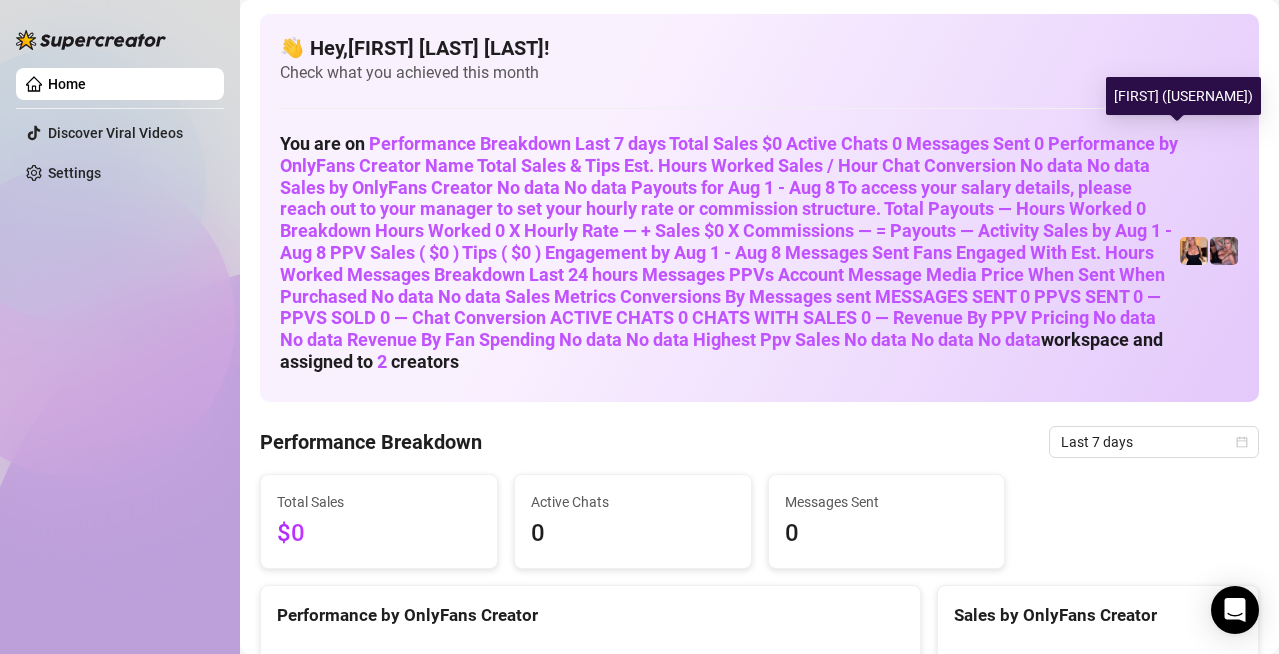 click at bounding box center [1194, 251] 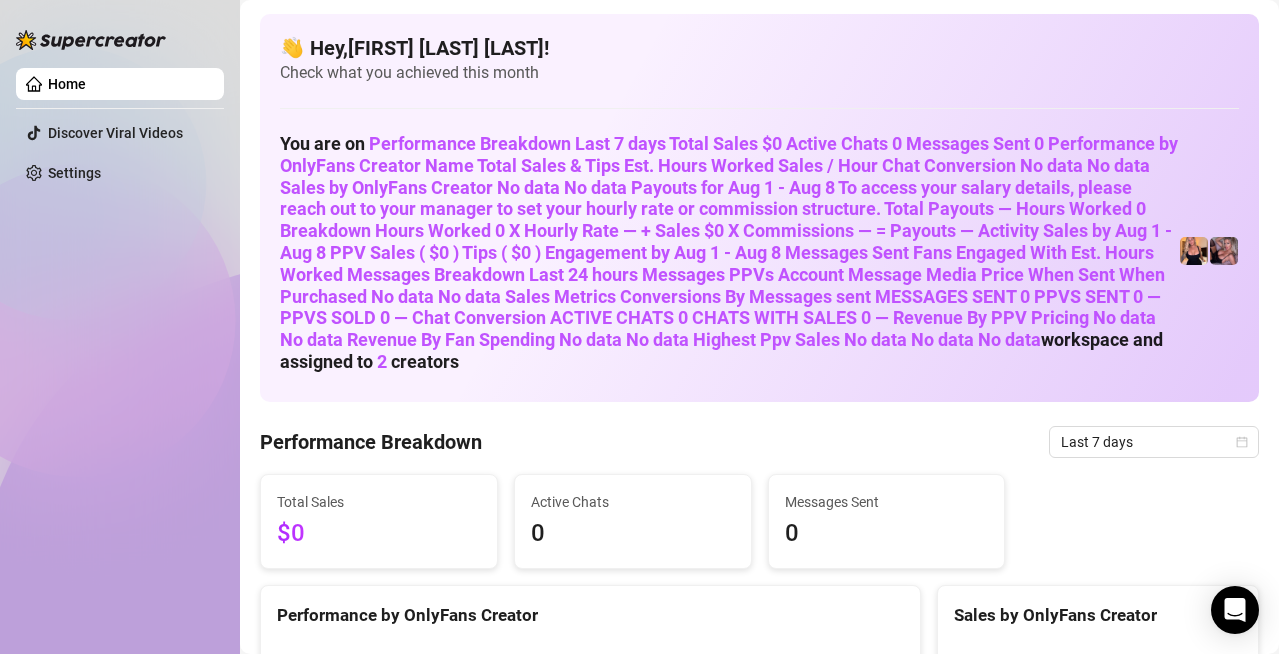 click on "Home" at bounding box center [67, 84] 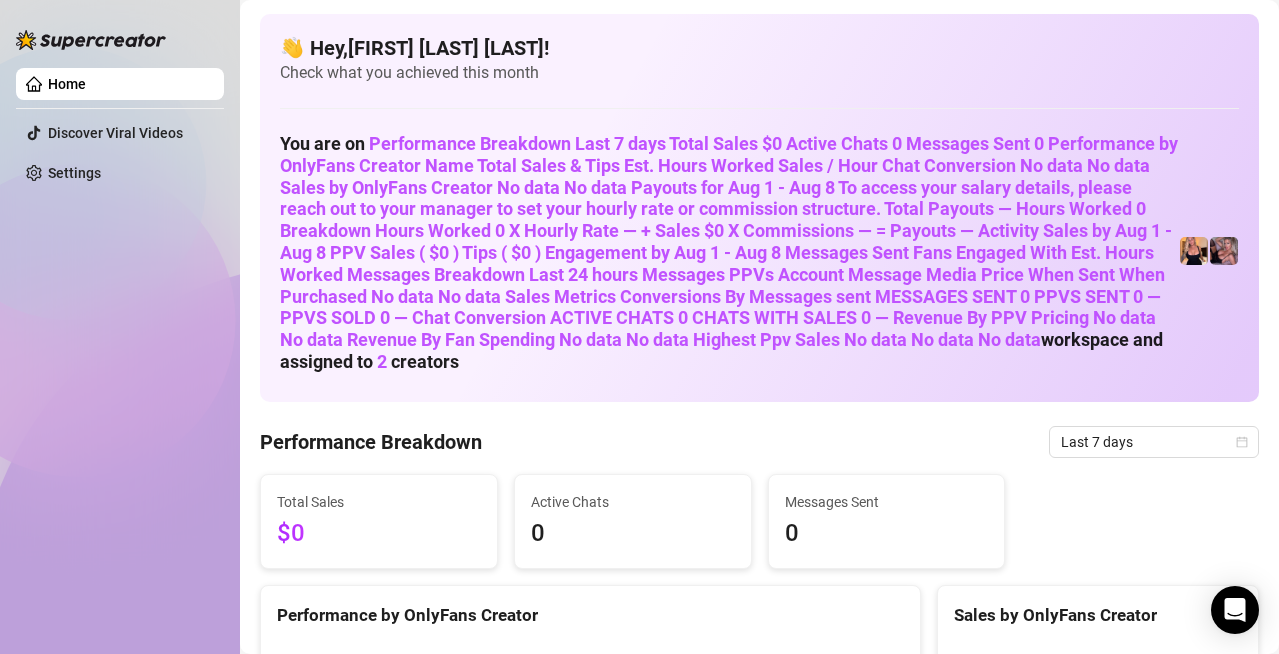 click on "Total Sales $0 Active Chats 0 Messages Sent 0" at bounding box center [759, 522] 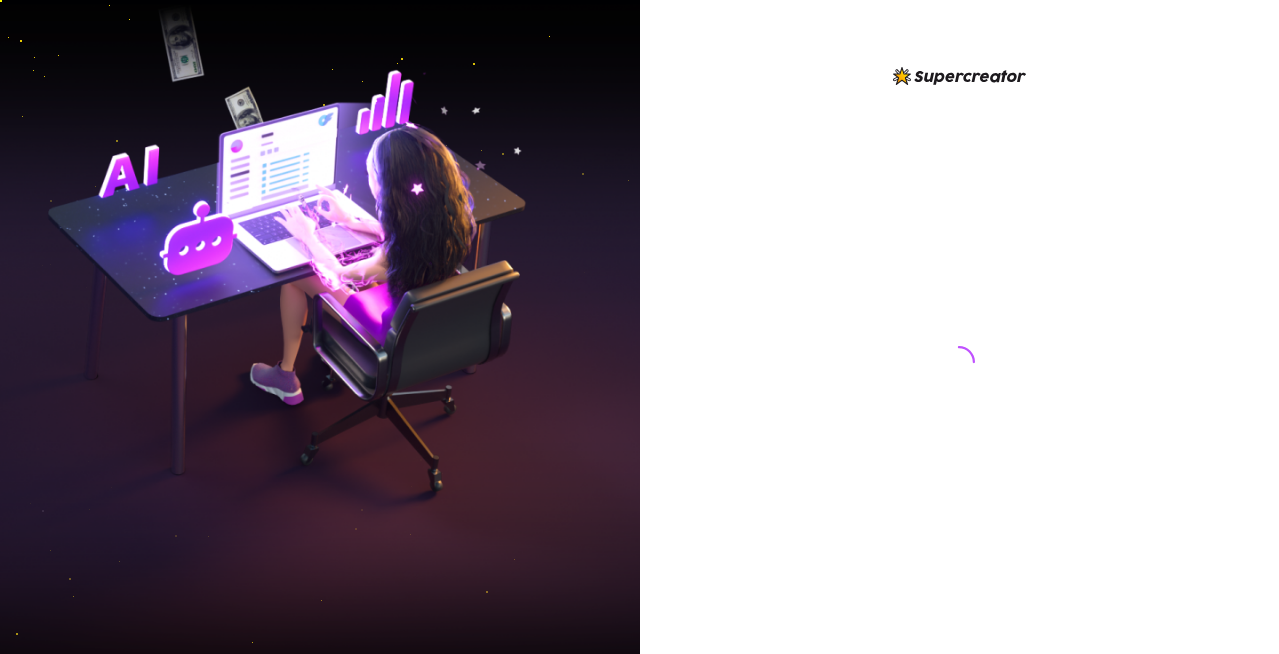 scroll, scrollTop: 0, scrollLeft: 0, axis: both 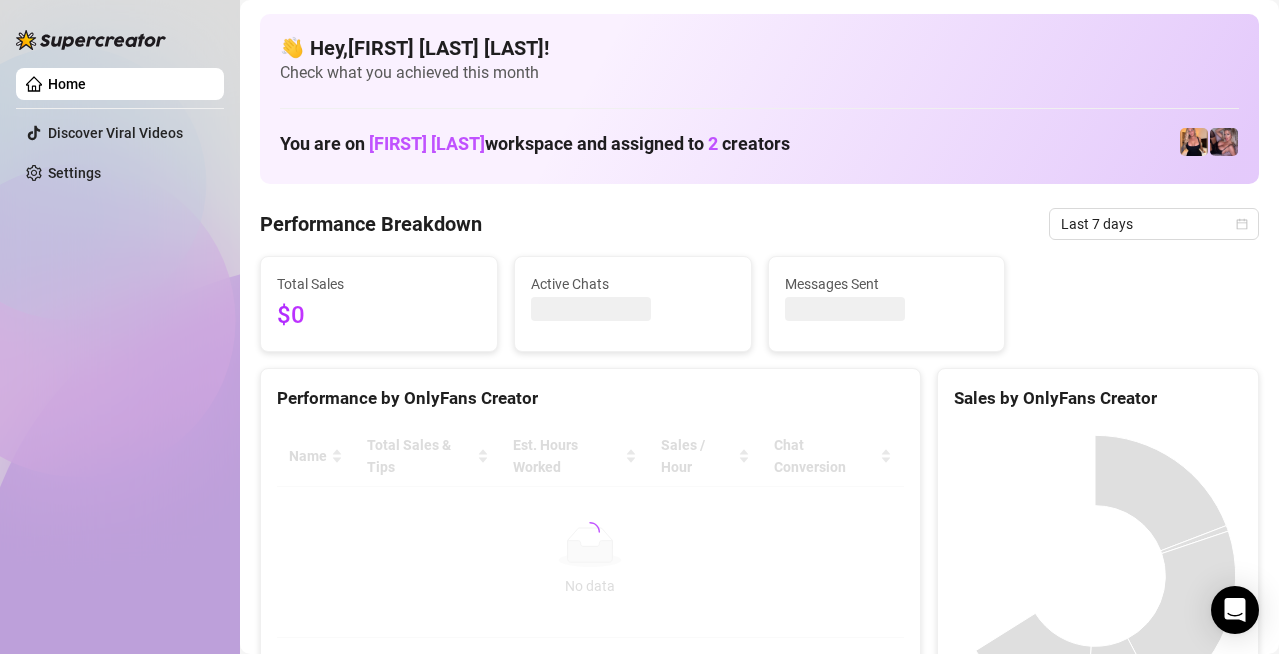 click at bounding box center (91, 40) 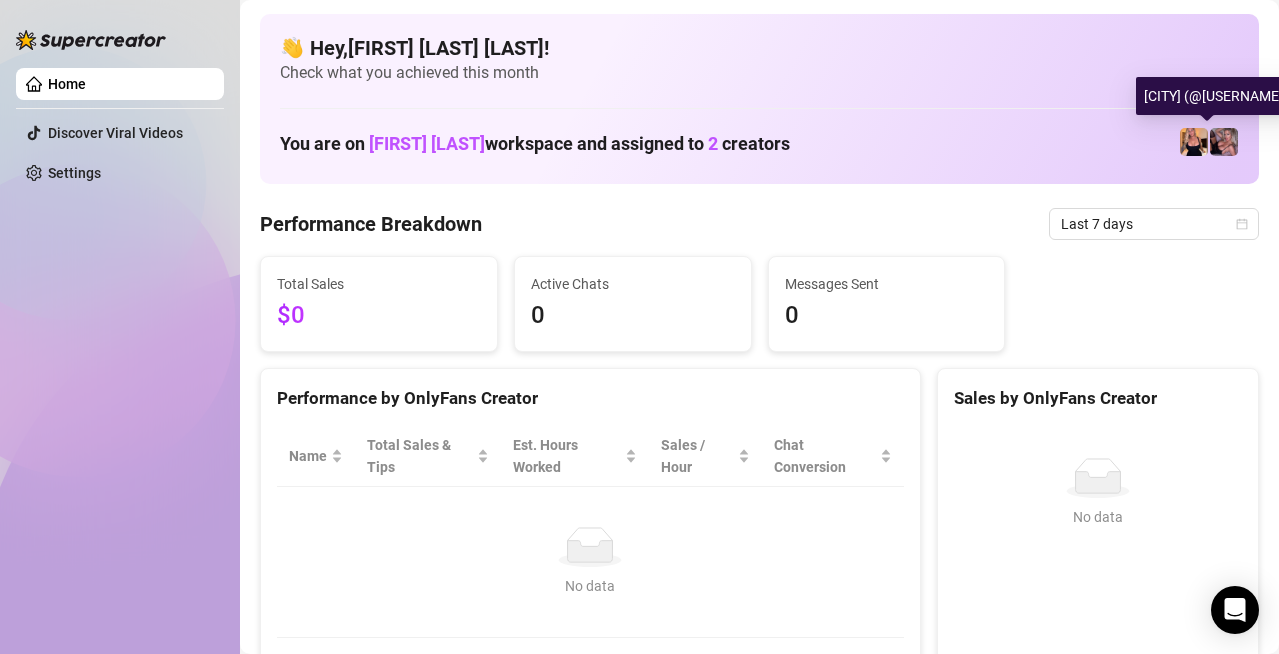 click at bounding box center [1224, 142] 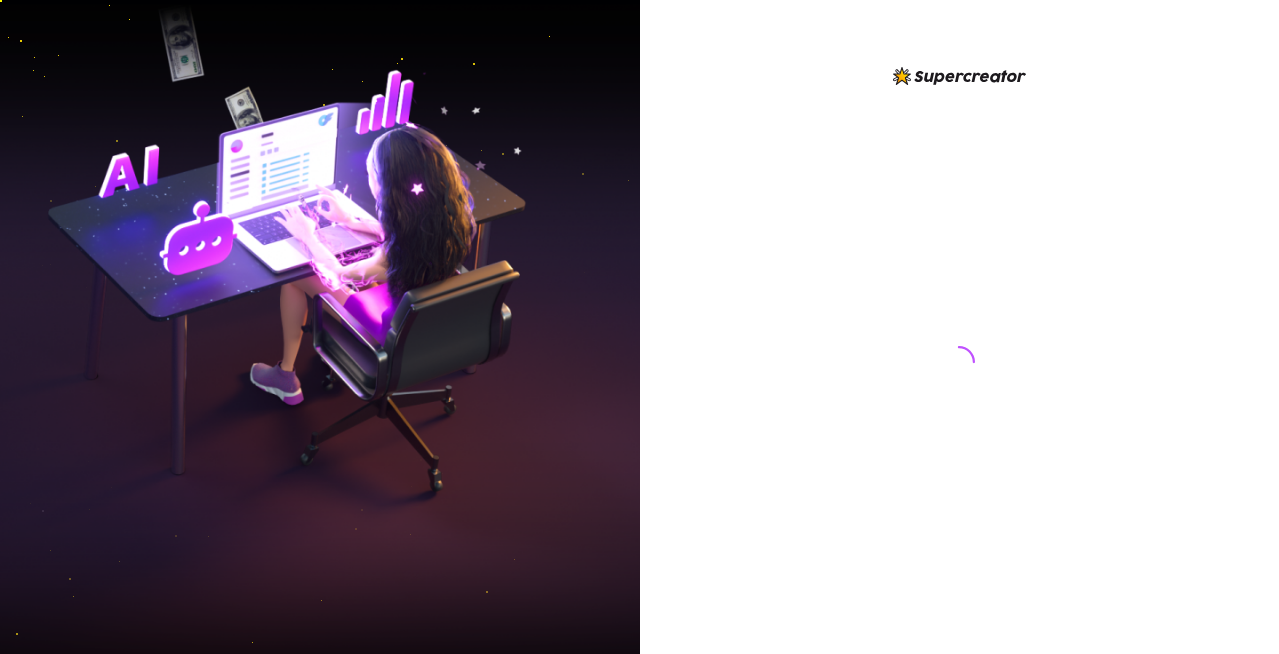 scroll, scrollTop: 0, scrollLeft: 0, axis: both 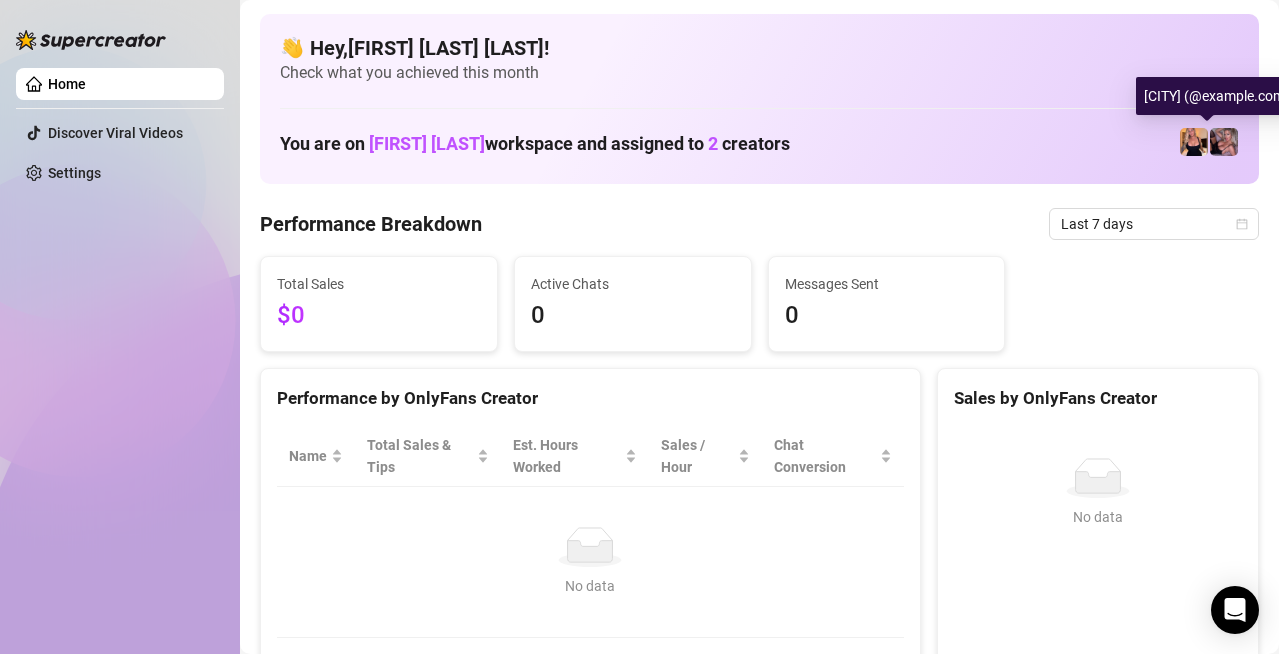 click at bounding box center (1224, 142) 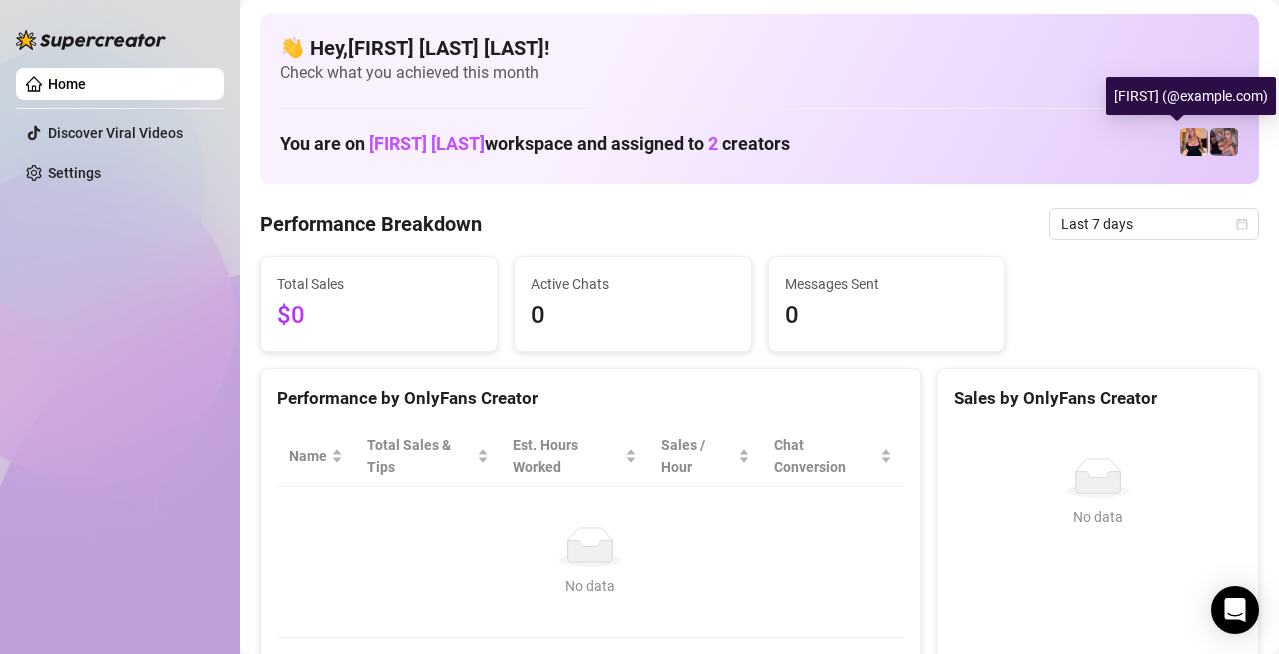 click at bounding box center (1194, 142) 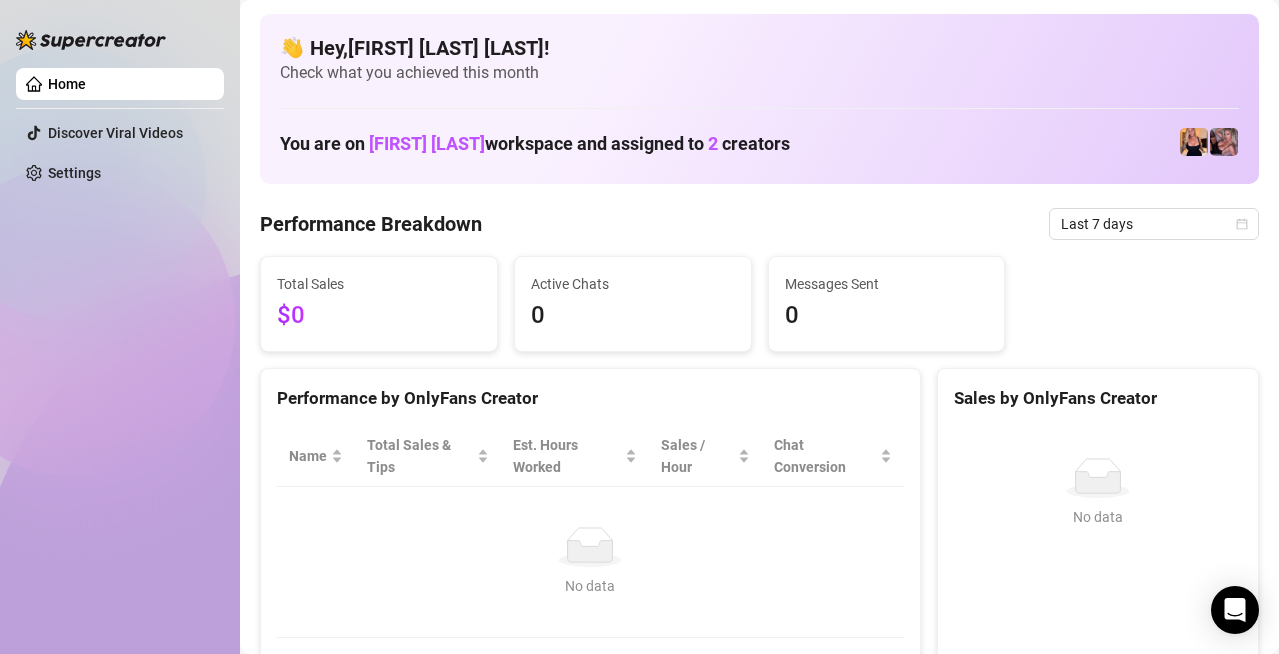 click on "👋 Hey,  Karen rose rurac !" at bounding box center [759, 48] 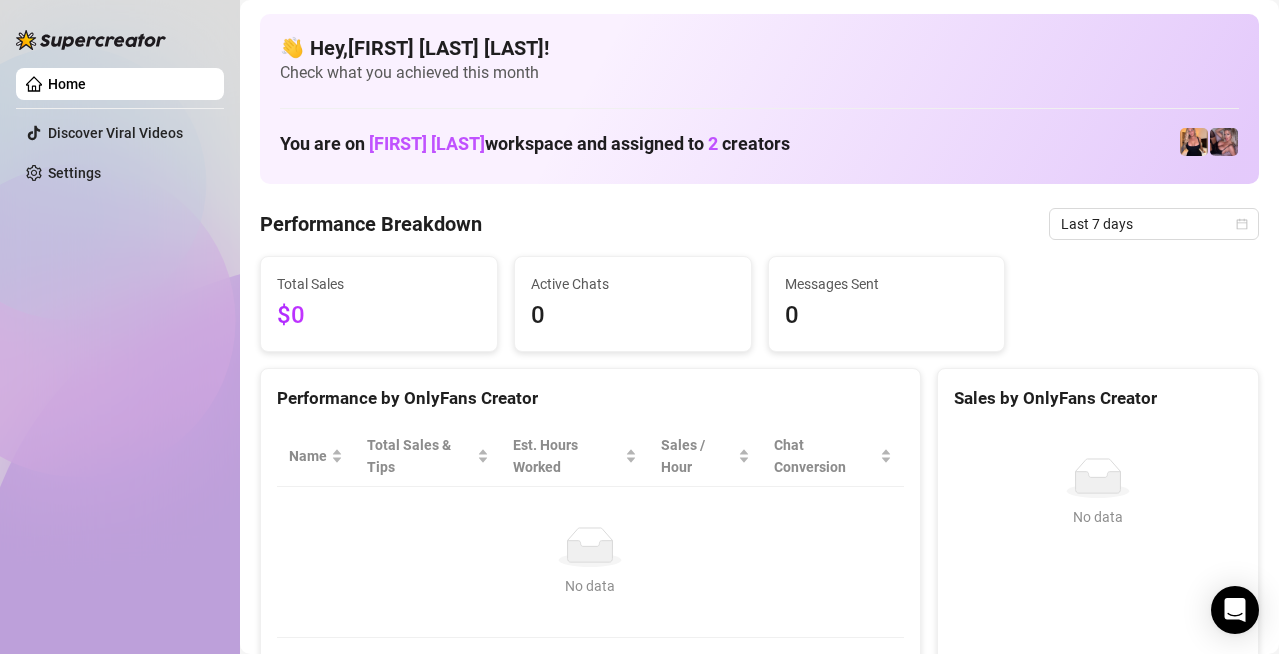 click on "Home" at bounding box center [67, 84] 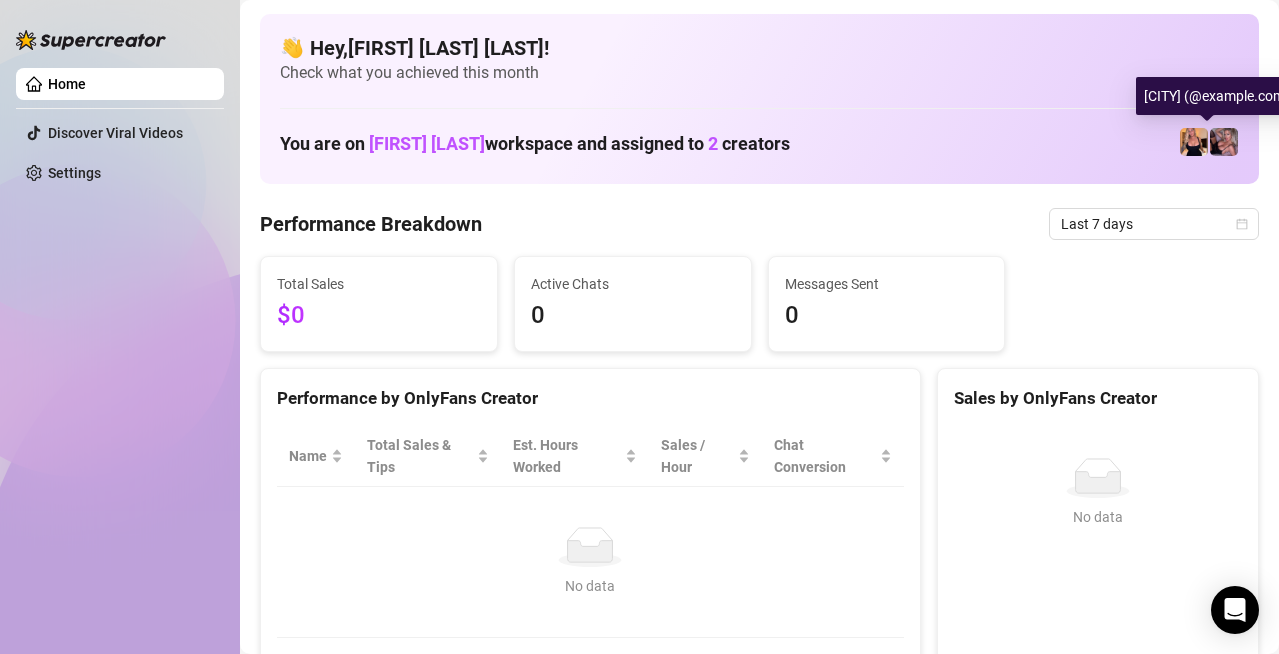 click at bounding box center (1194, 142) 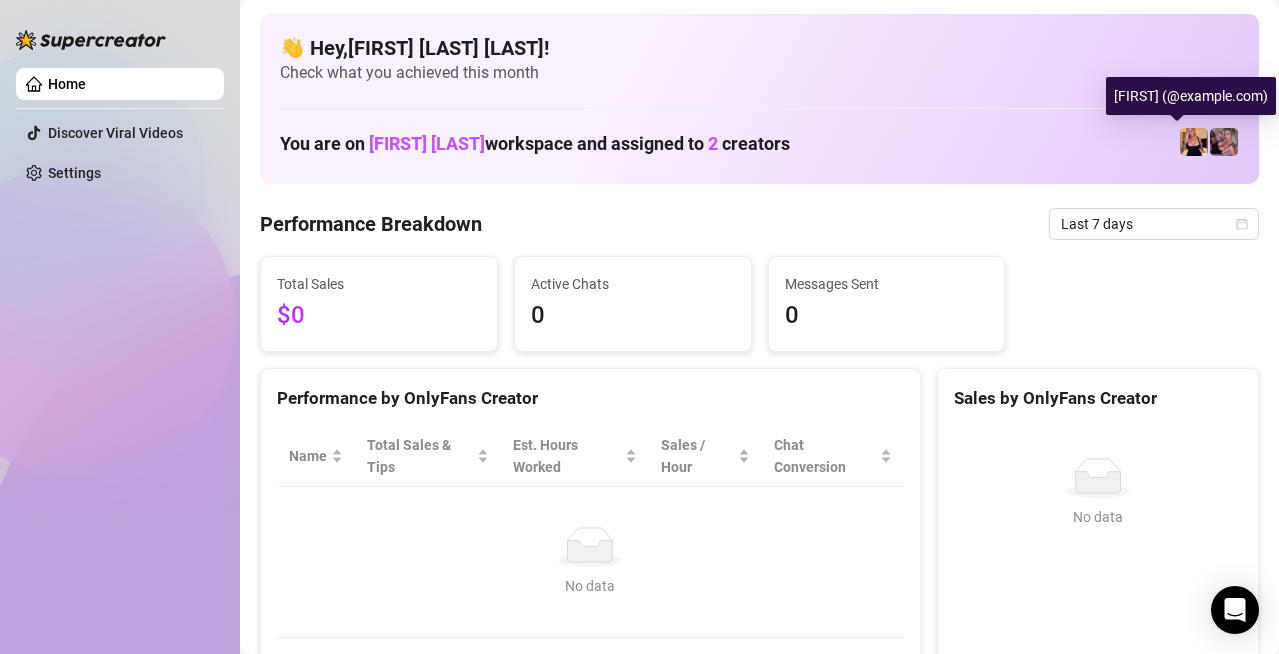 click at bounding box center [1224, 142] 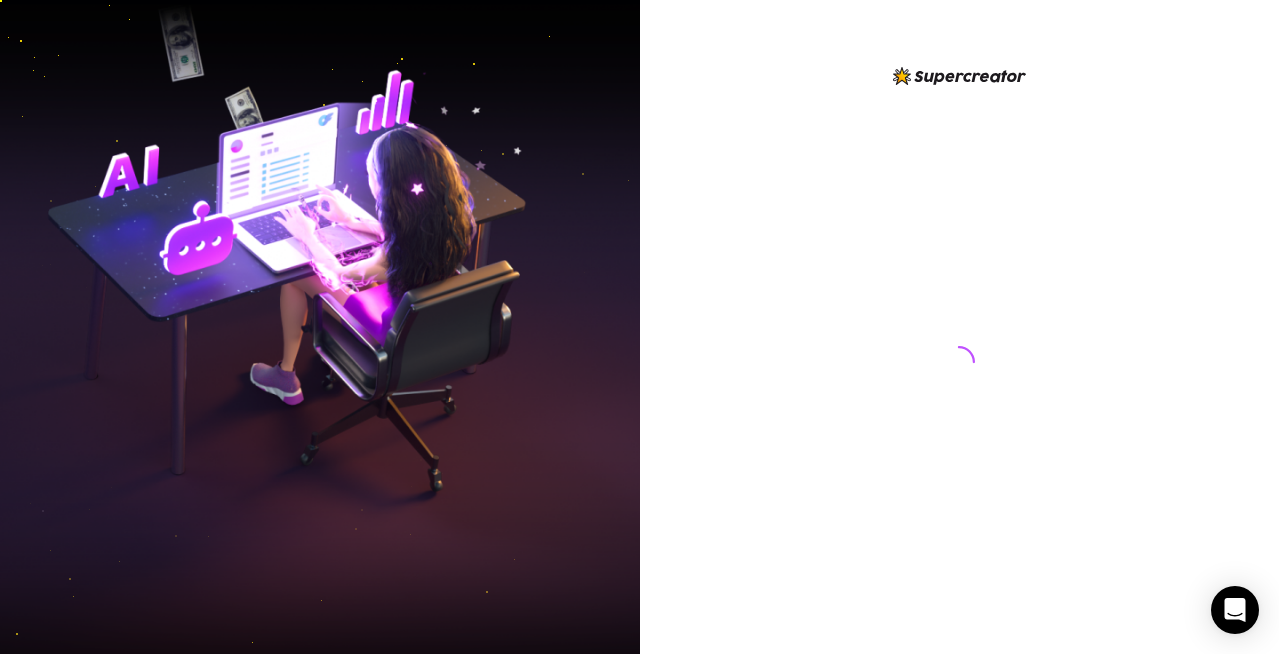 scroll, scrollTop: 0, scrollLeft: 0, axis: both 